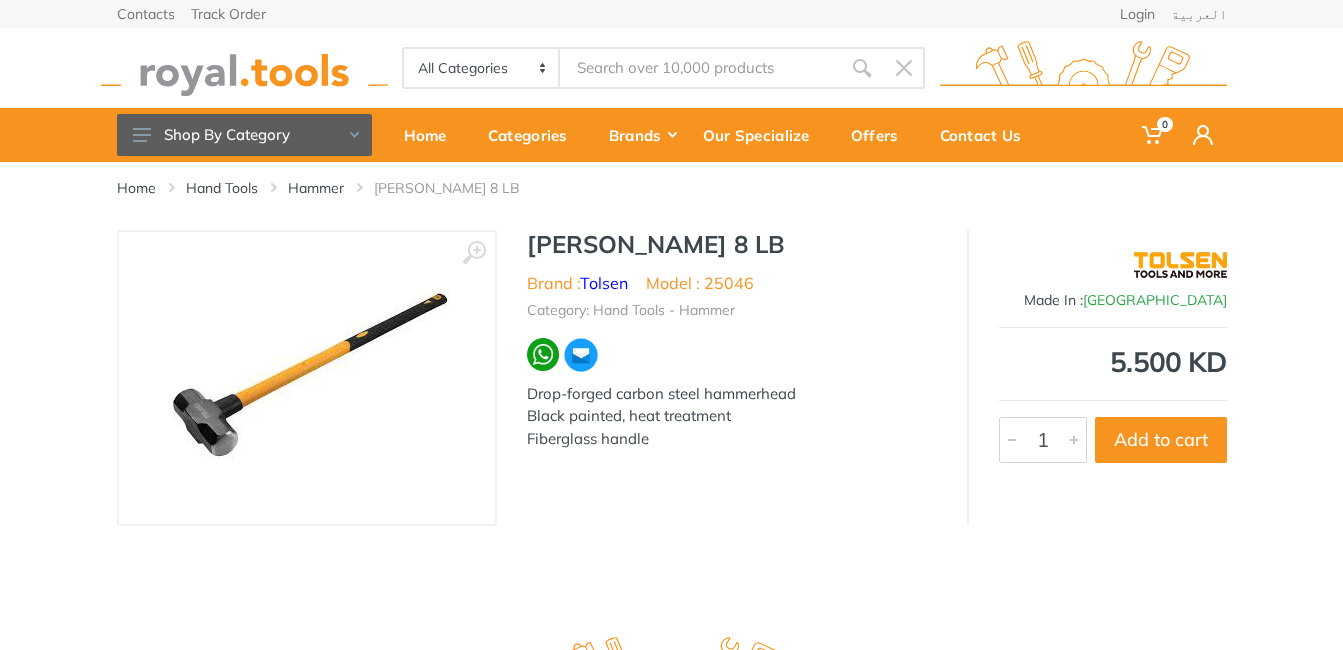 scroll, scrollTop: 0, scrollLeft: 0, axis: both 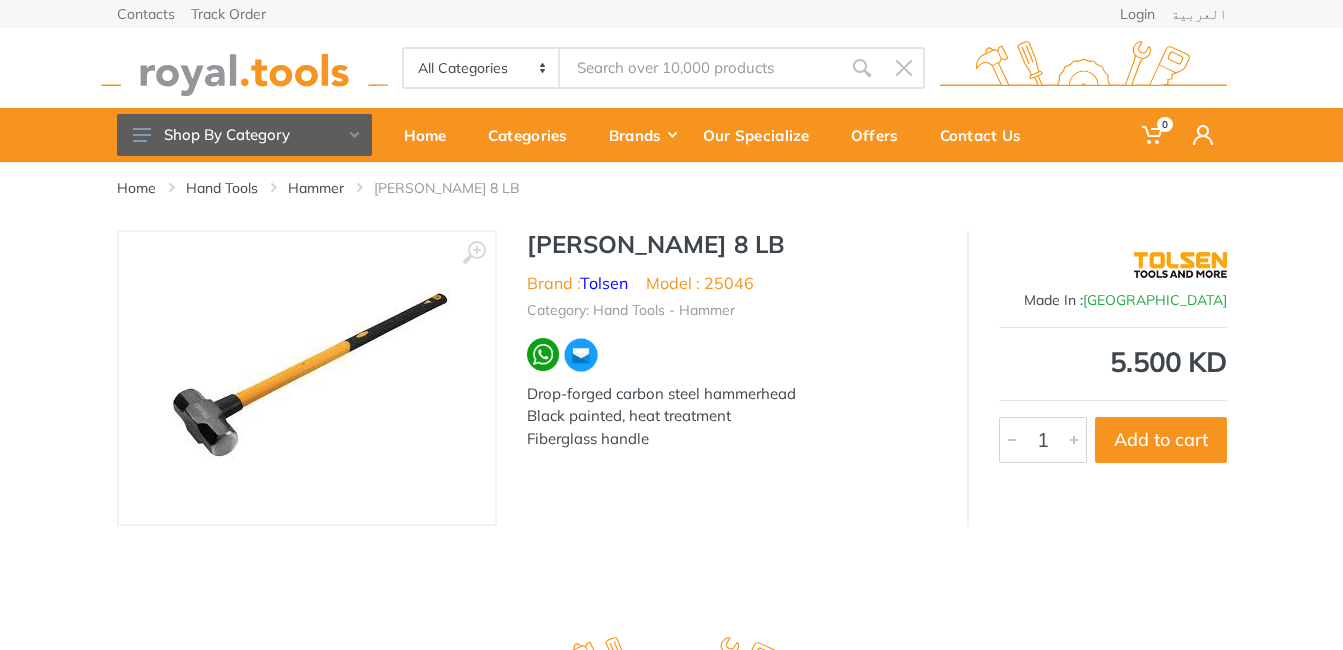 click at bounding box center [307, 378] 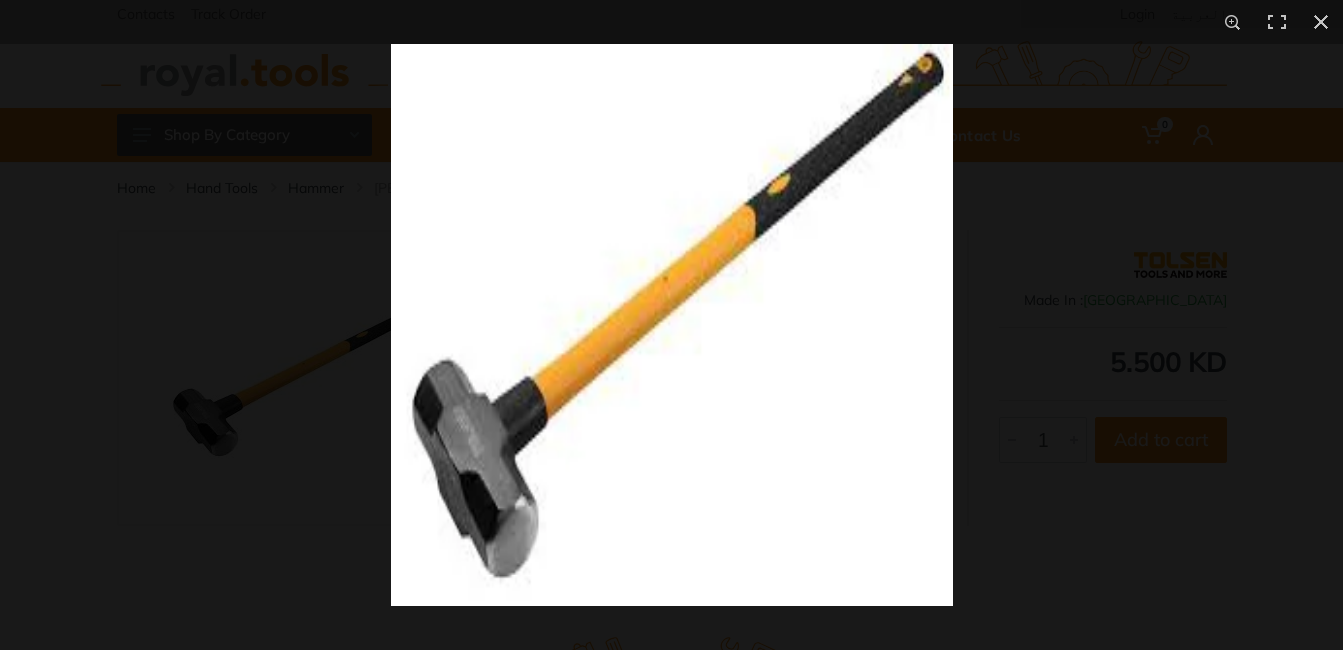 click at bounding box center [672, 325] 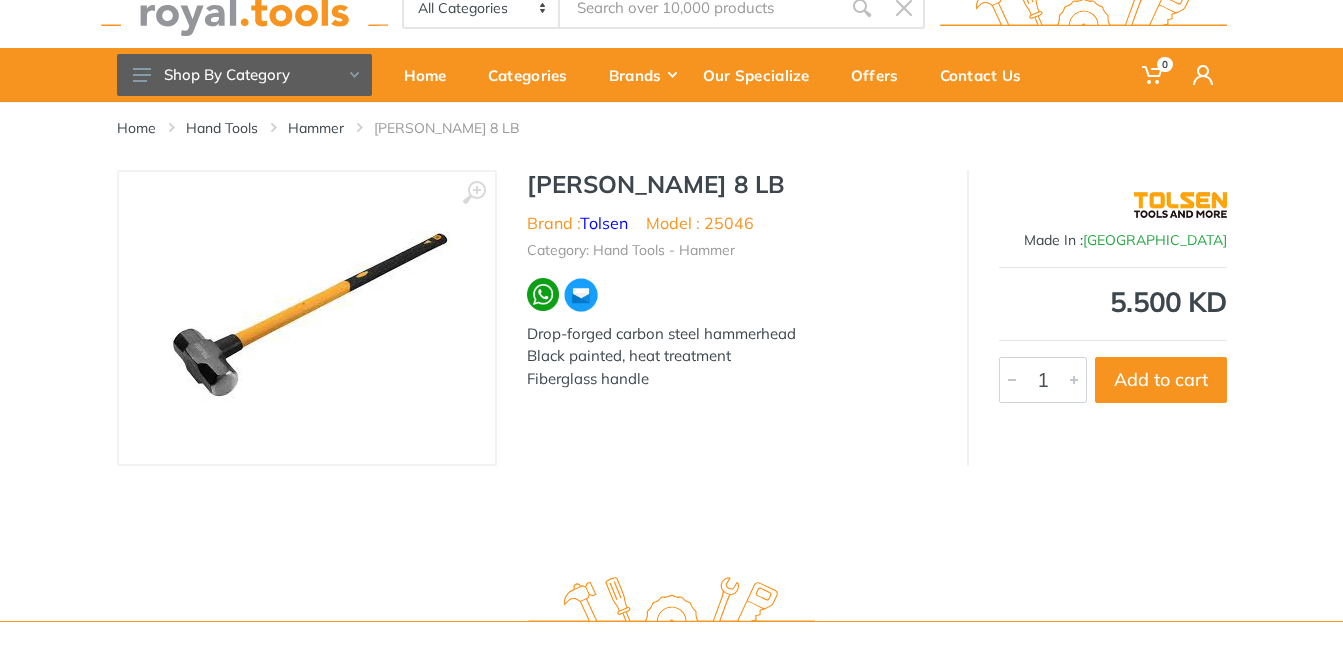 scroll, scrollTop: 0, scrollLeft: 0, axis: both 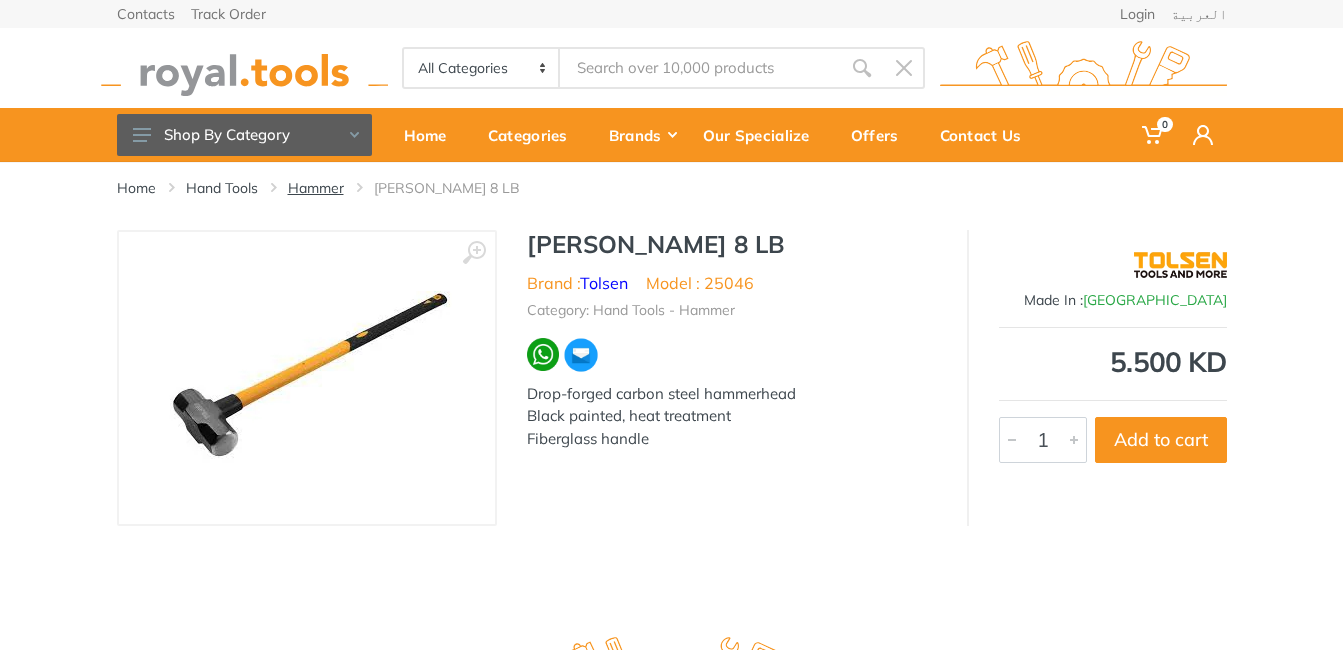 click on "Hammer" at bounding box center (316, 188) 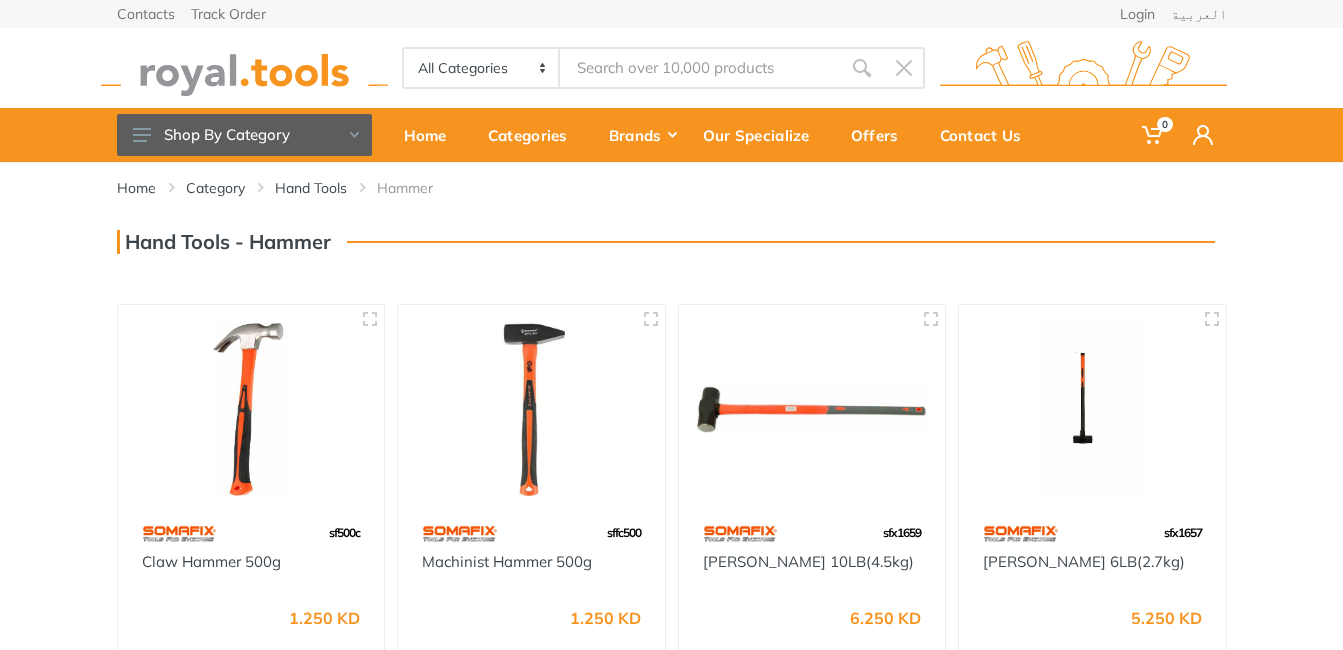 scroll, scrollTop: 0, scrollLeft: 0, axis: both 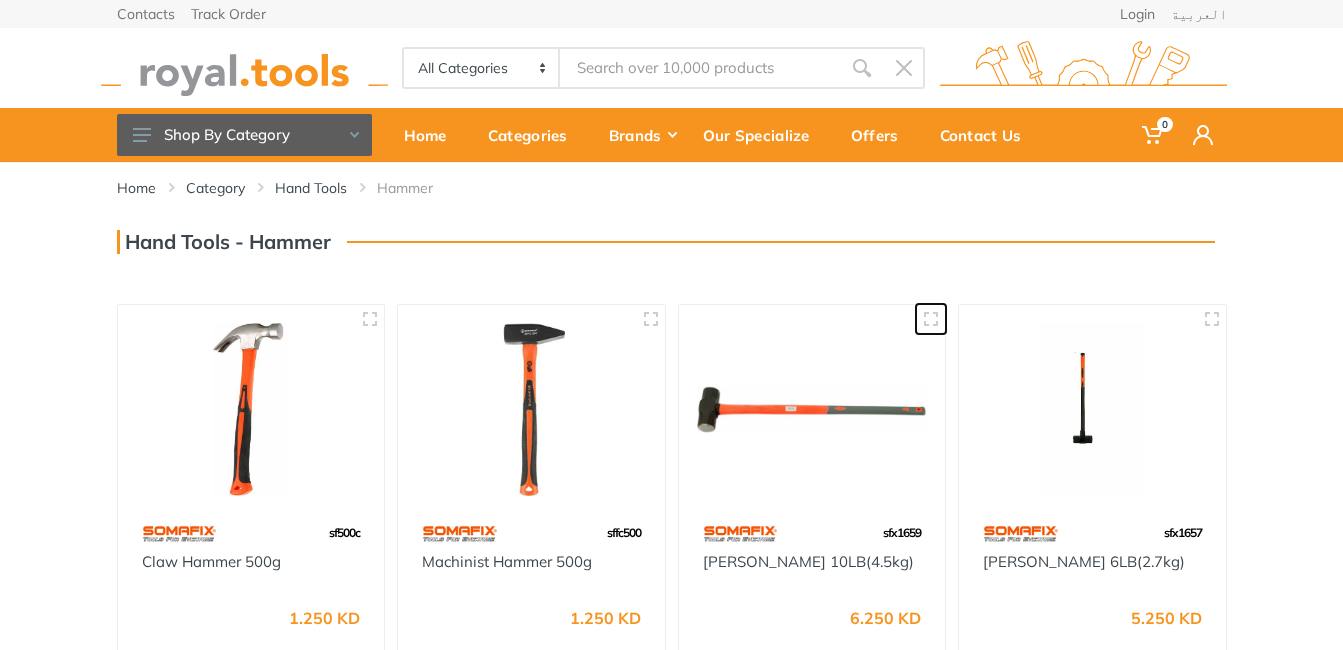 click 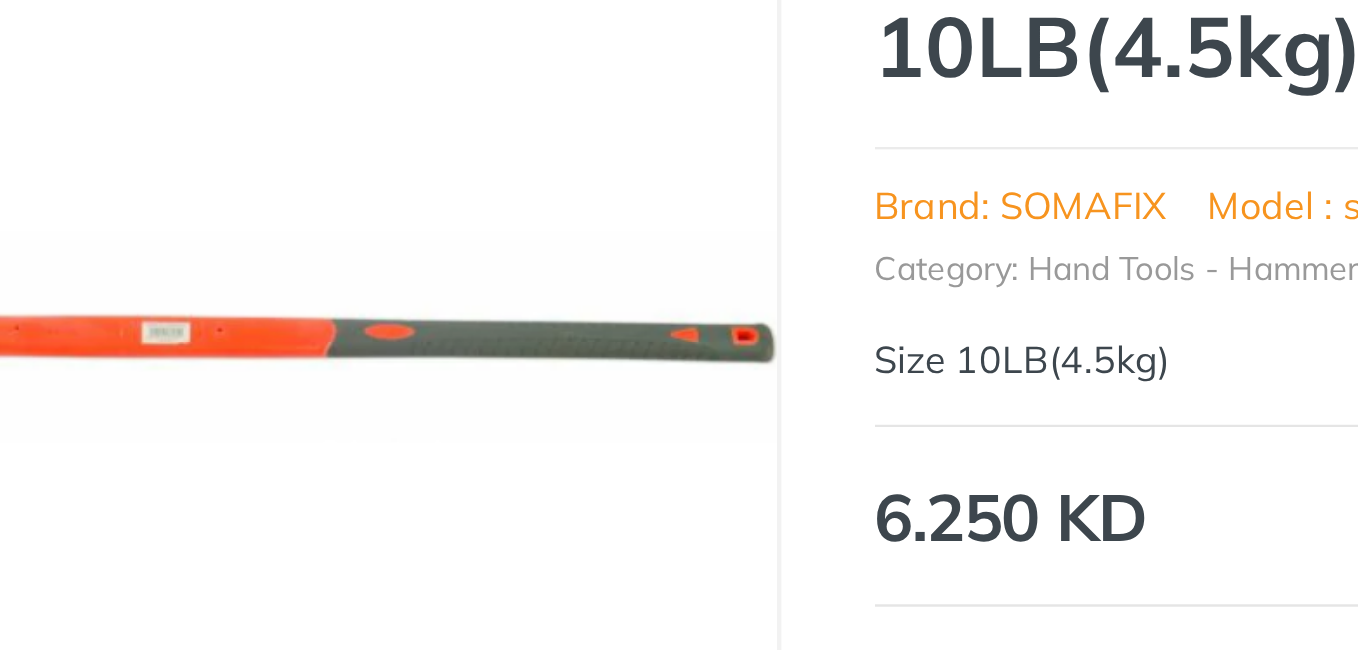 drag, startPoint x: 489, startPoint y: 322, endPoint x: 630, endPoint y: 329, distance: 141.17365 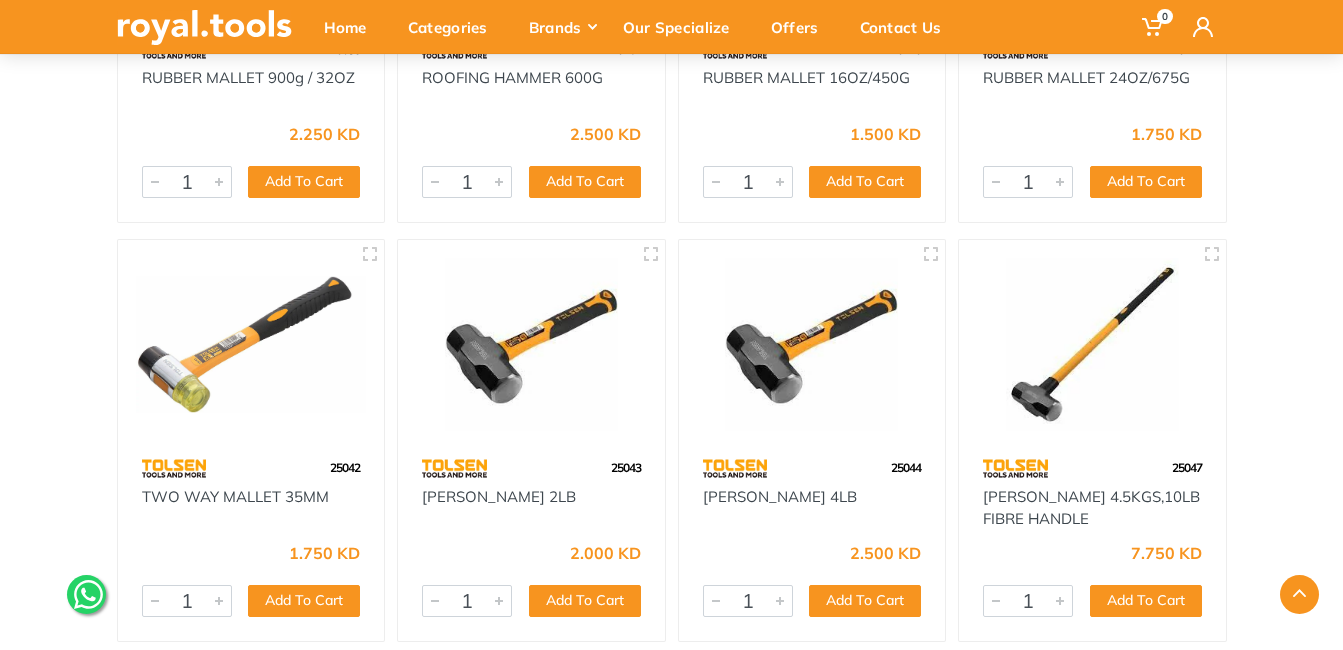 scroll, scrollTop: 3041, scrollLeft: 0, axis: vertical 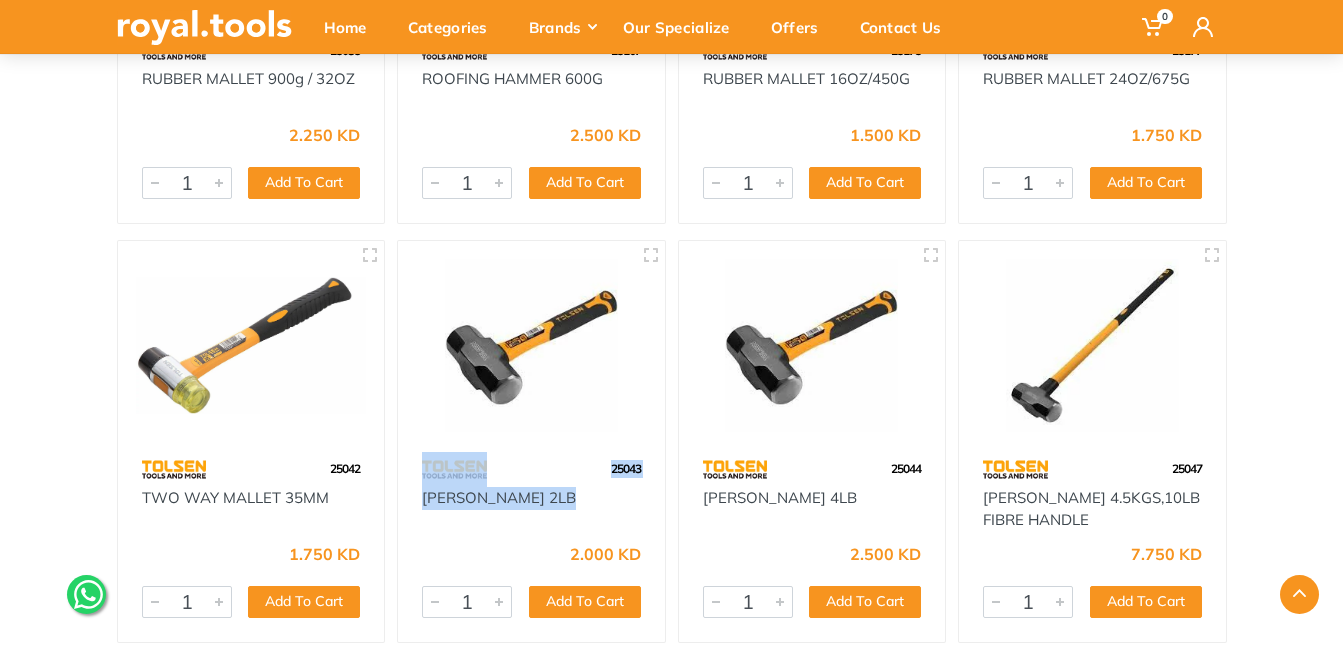 drag, startPoint x: 415, startPoint y: 466, endPoint x: 589, endPoint y: 487, distance: 175.26266 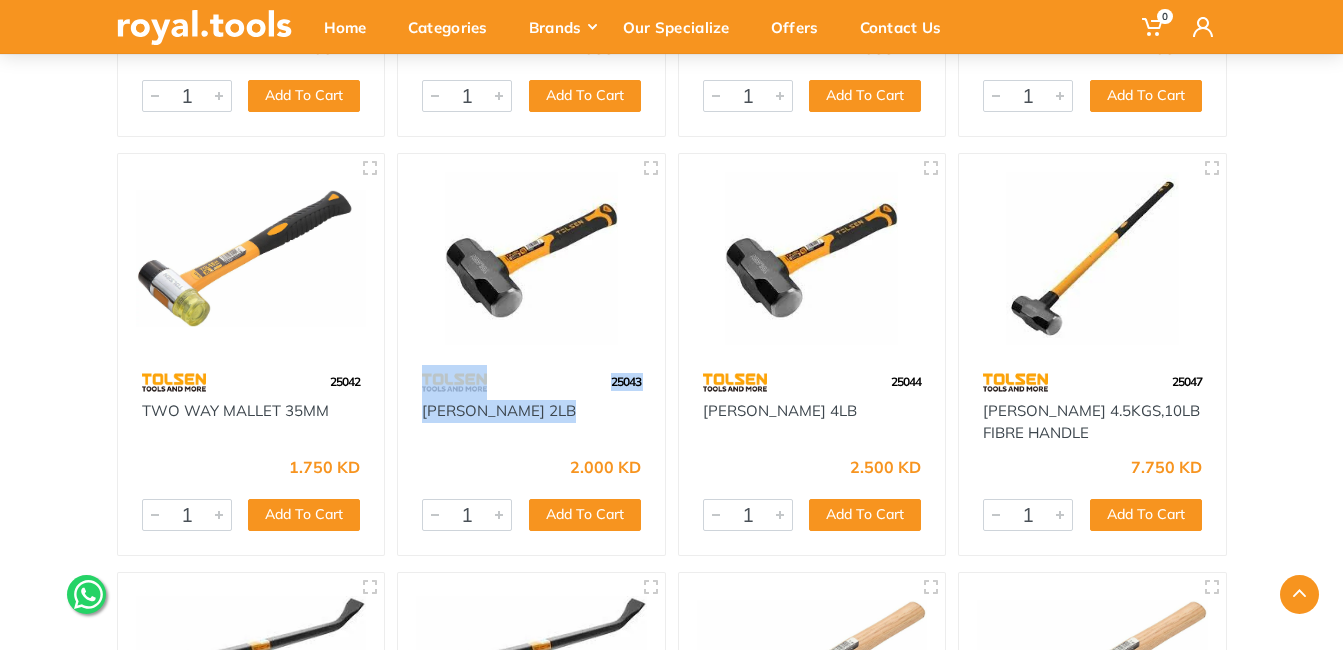 scroll, scrollTop: 3129, scrollLeft: 0, axis: vertical 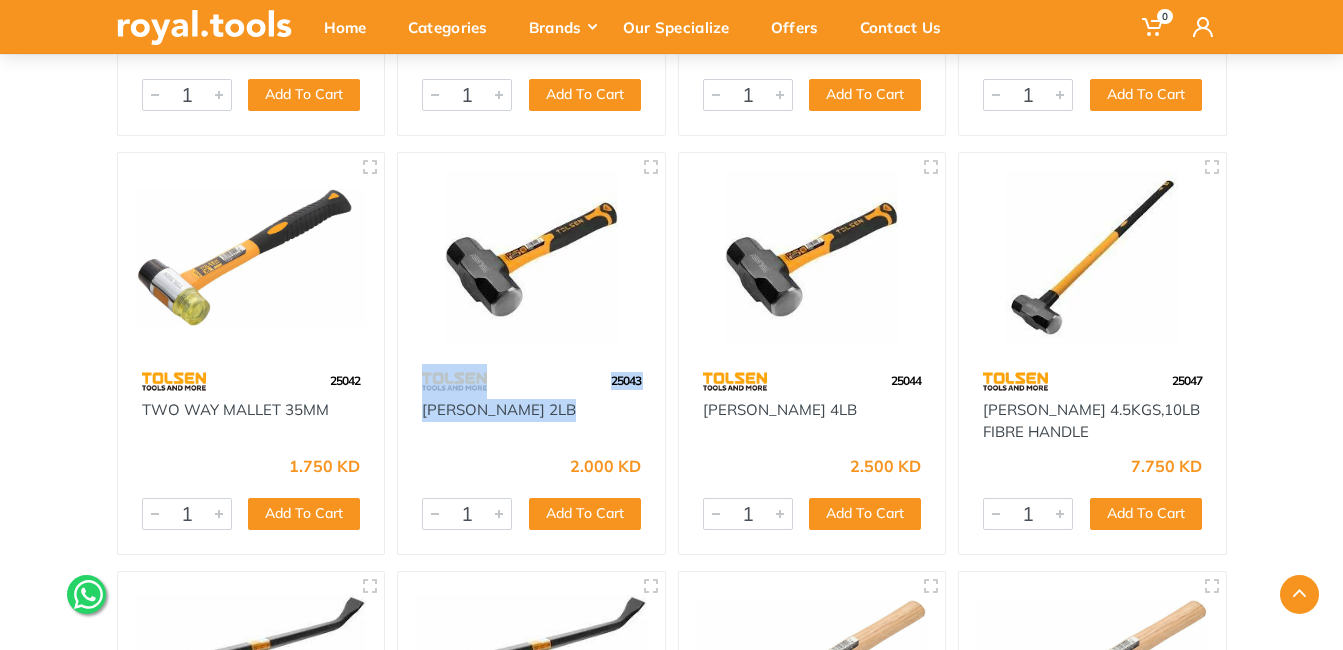 click at bounding box center (531, 257) 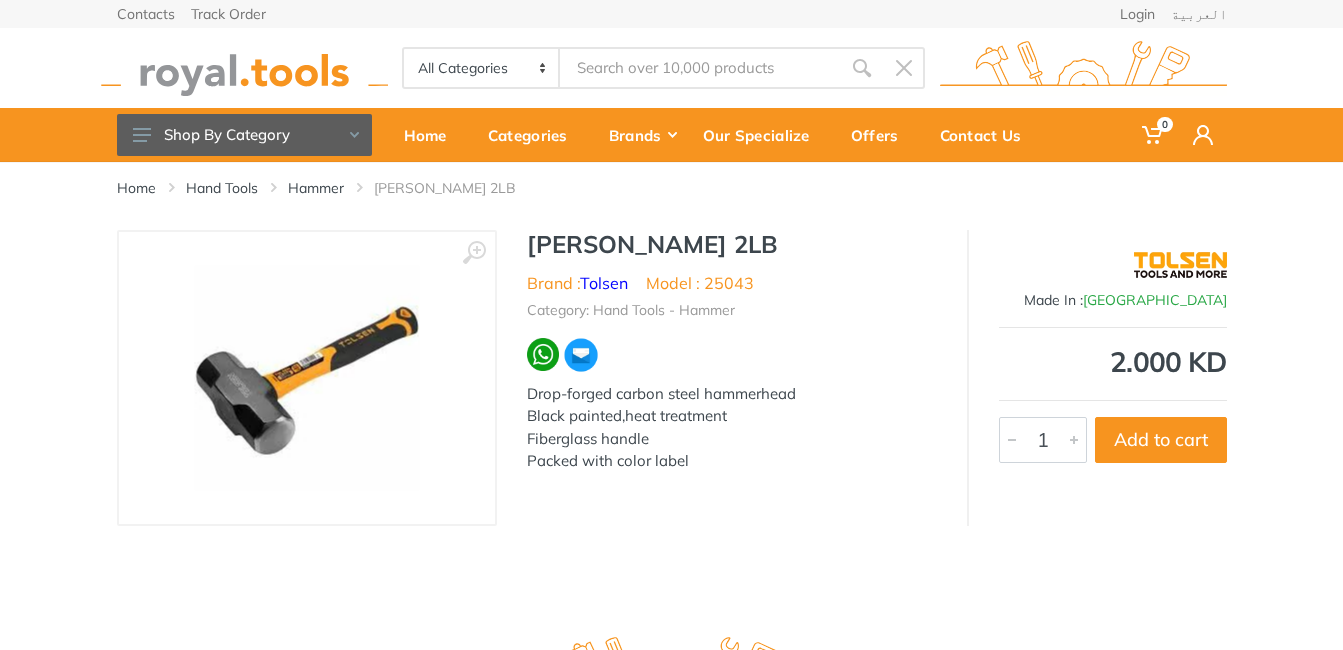 scroll, scrollTop: 0, scrollLeft: 0, axis: both 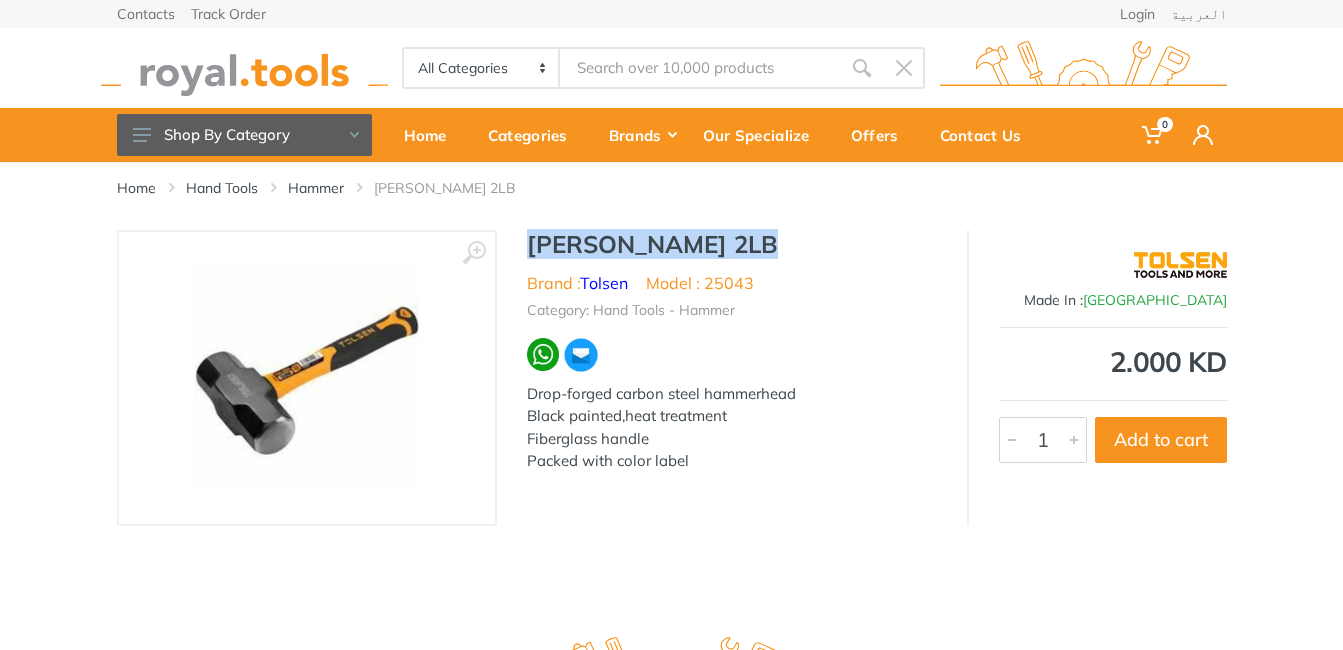 drag, startPoint x: 527, startPoint y: 243, endPoint x: 794, endPoint y: 247, distance: 267.02997 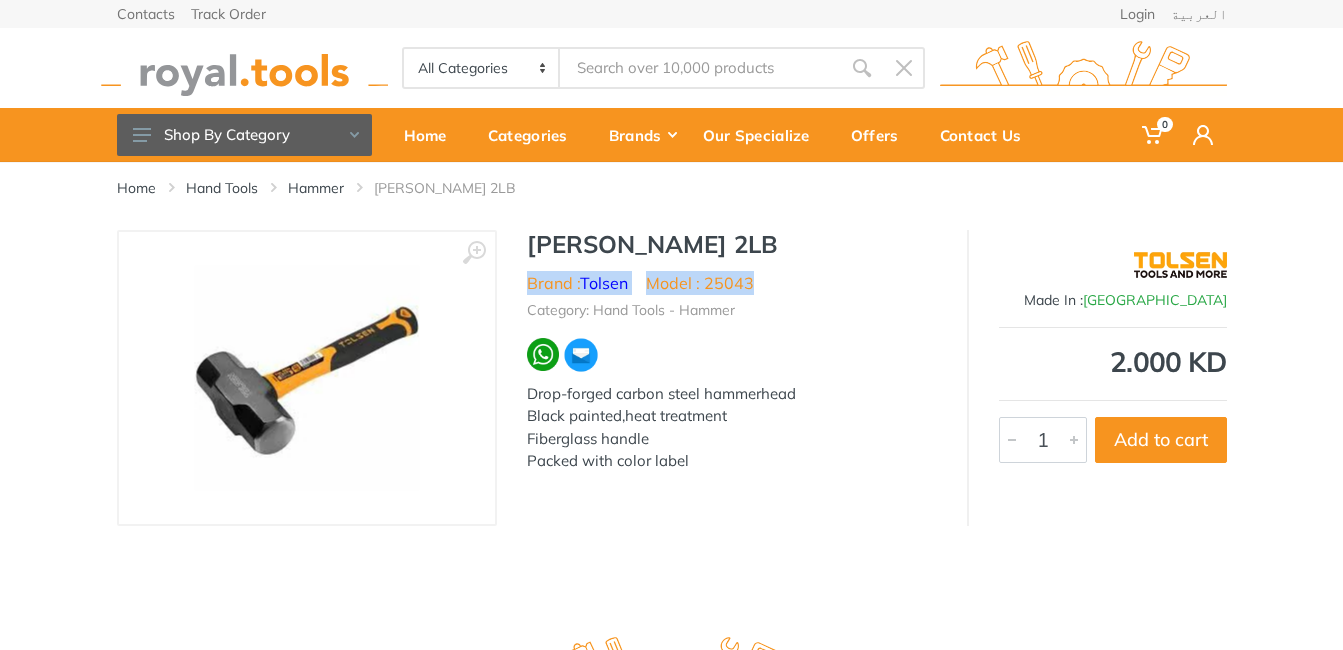 drag, startPoint x: 528, startPoint y: 283, endPoint x: 772, endPoint y: 290, distance: 244.10039 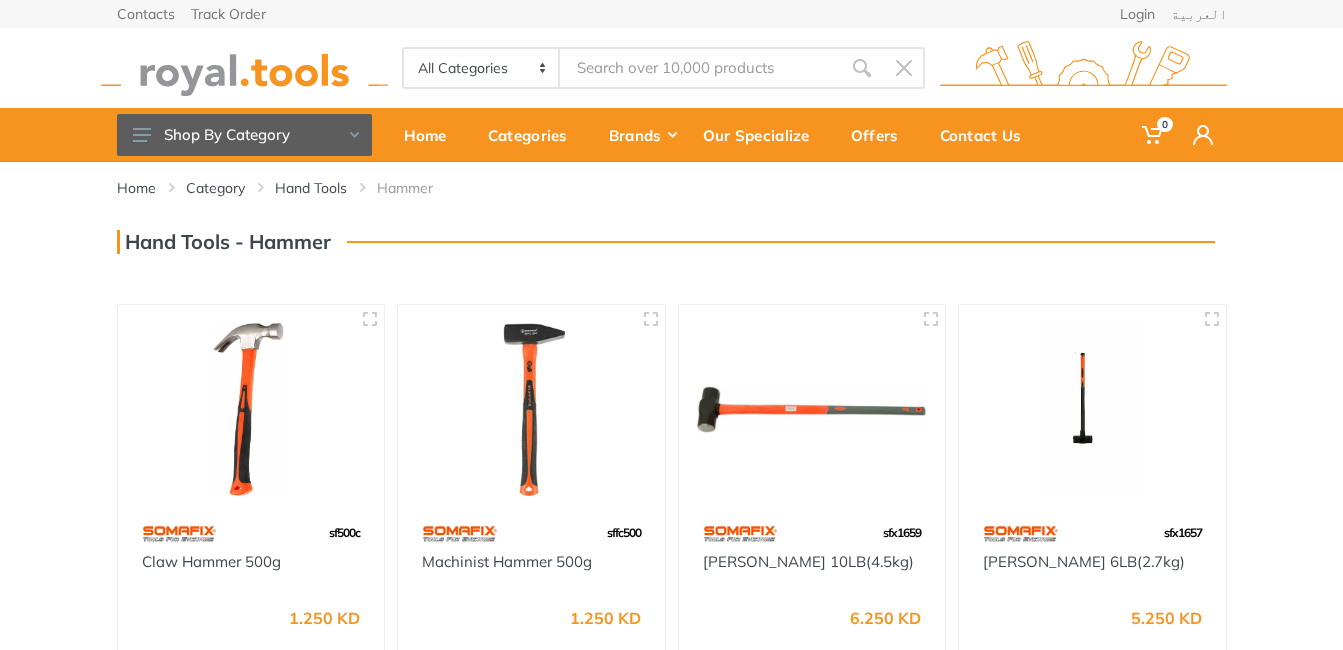 scroll, scrollTop: 0, scrollLeft: 0, axis: both 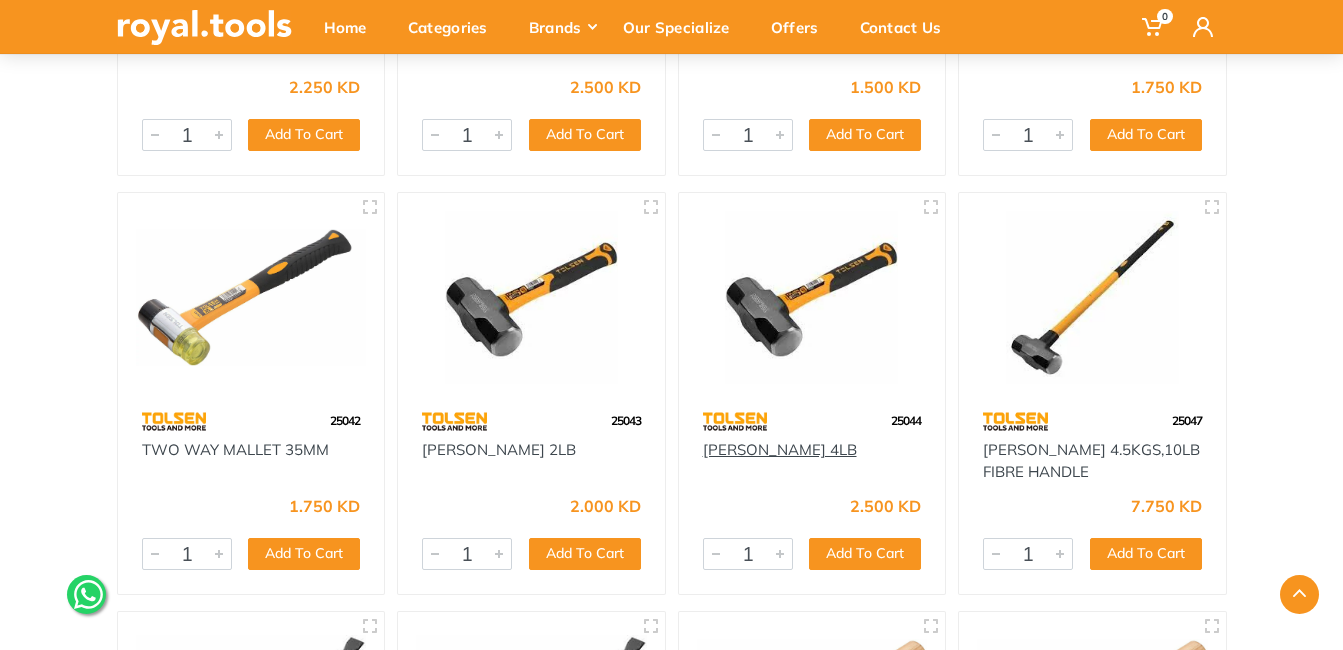 click on "SLEDGE HAMMER 4LB" at bounding box center [780, 449] 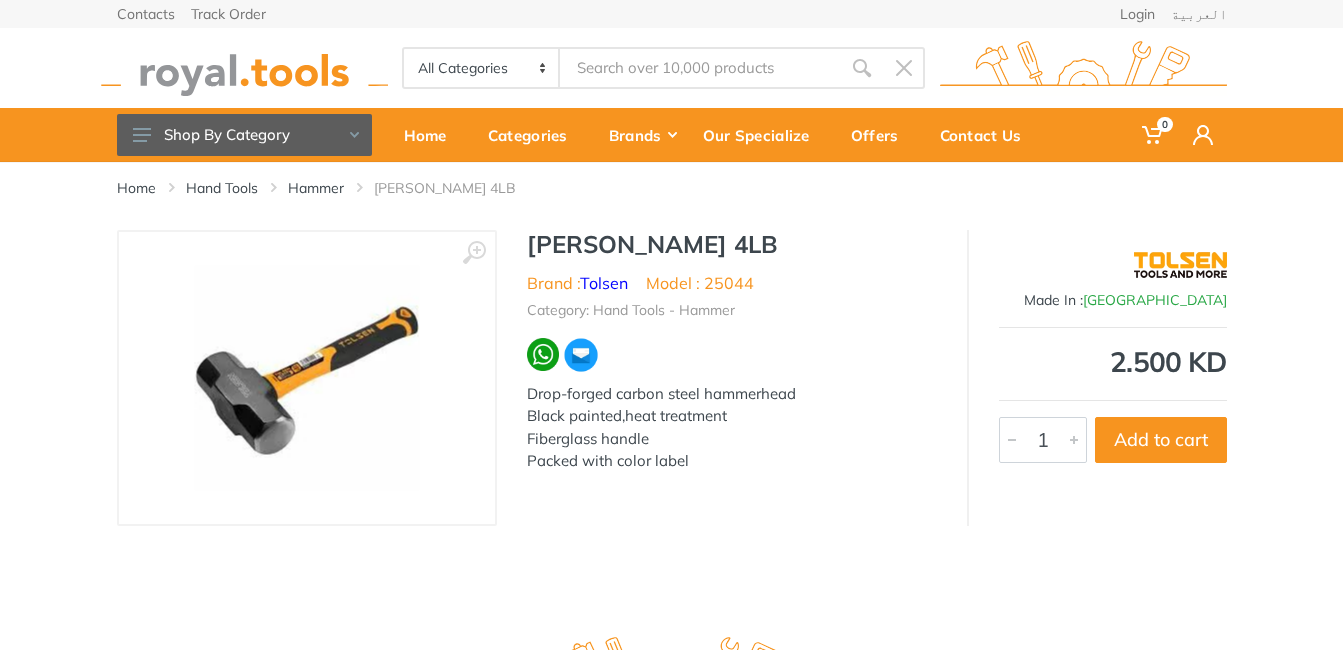 scroll, scrollTop: 0, scrollLeft: 0, axis: both 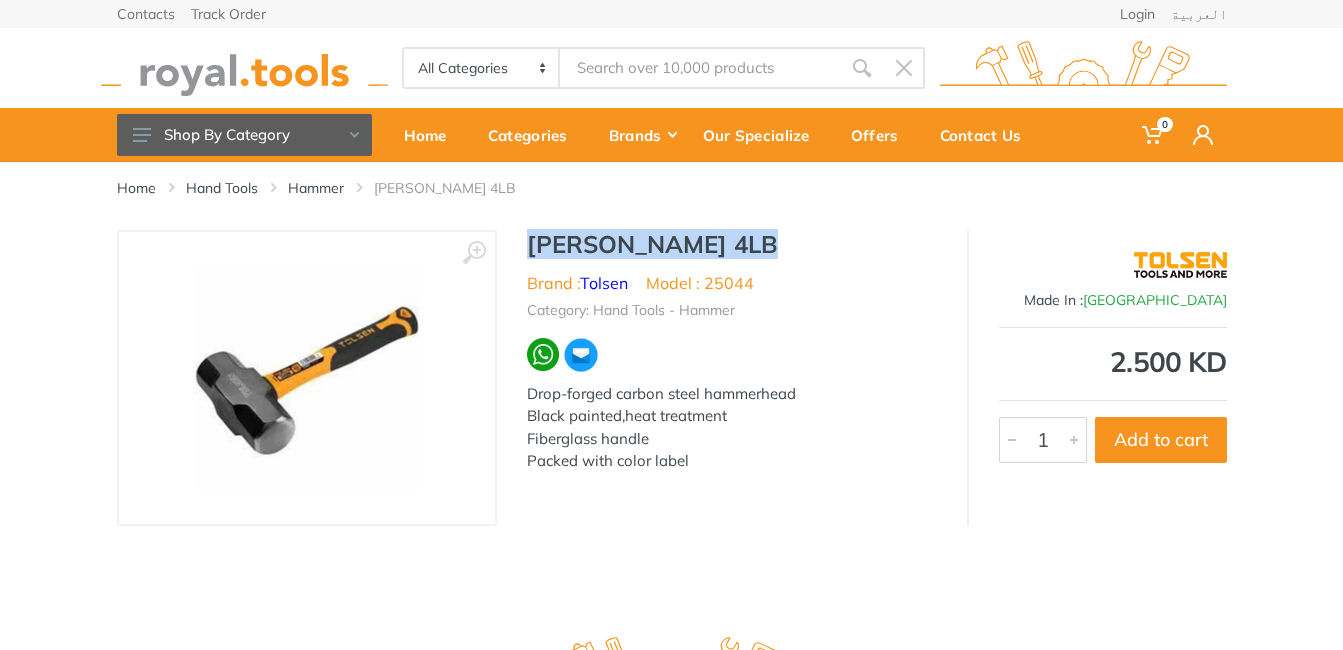 drag, startPoint x: 528, startPoint y: 248, endPoint x: 797, endPoint y: 241, distance: 269.09106 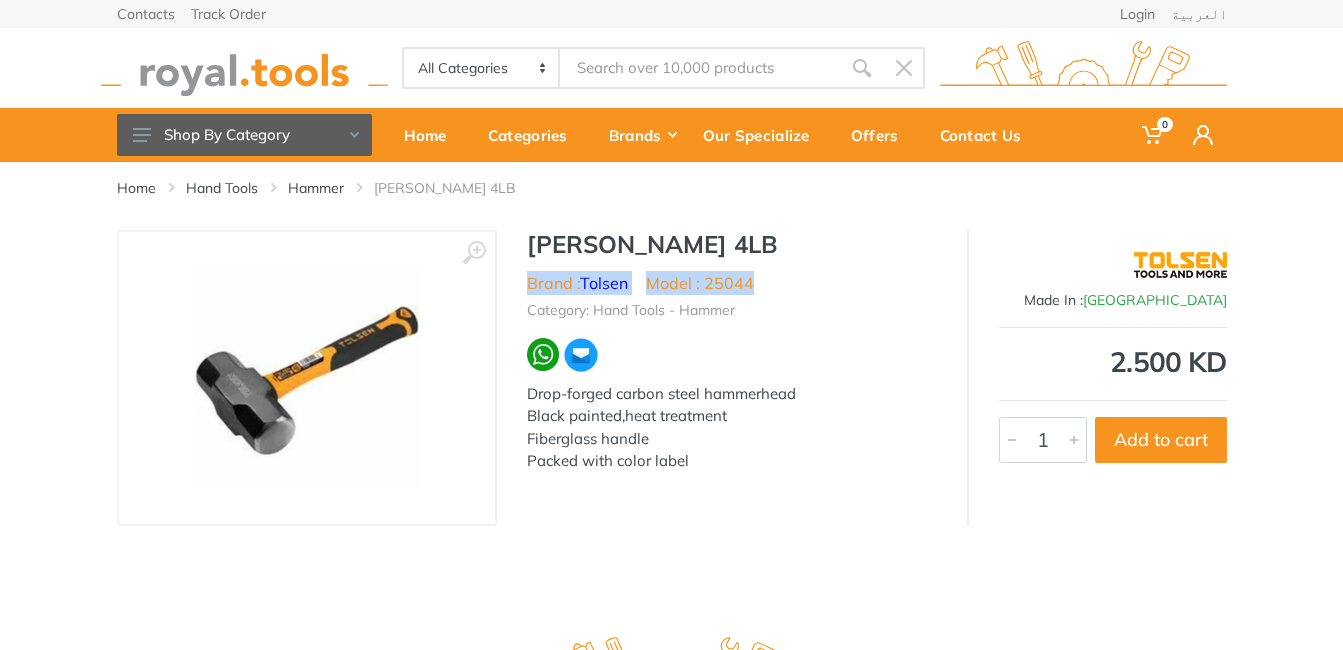 drag, startPoint x: 527, startPoint y: 286, endPoint x: 780, endPoint y: 262, distance: 254.13579 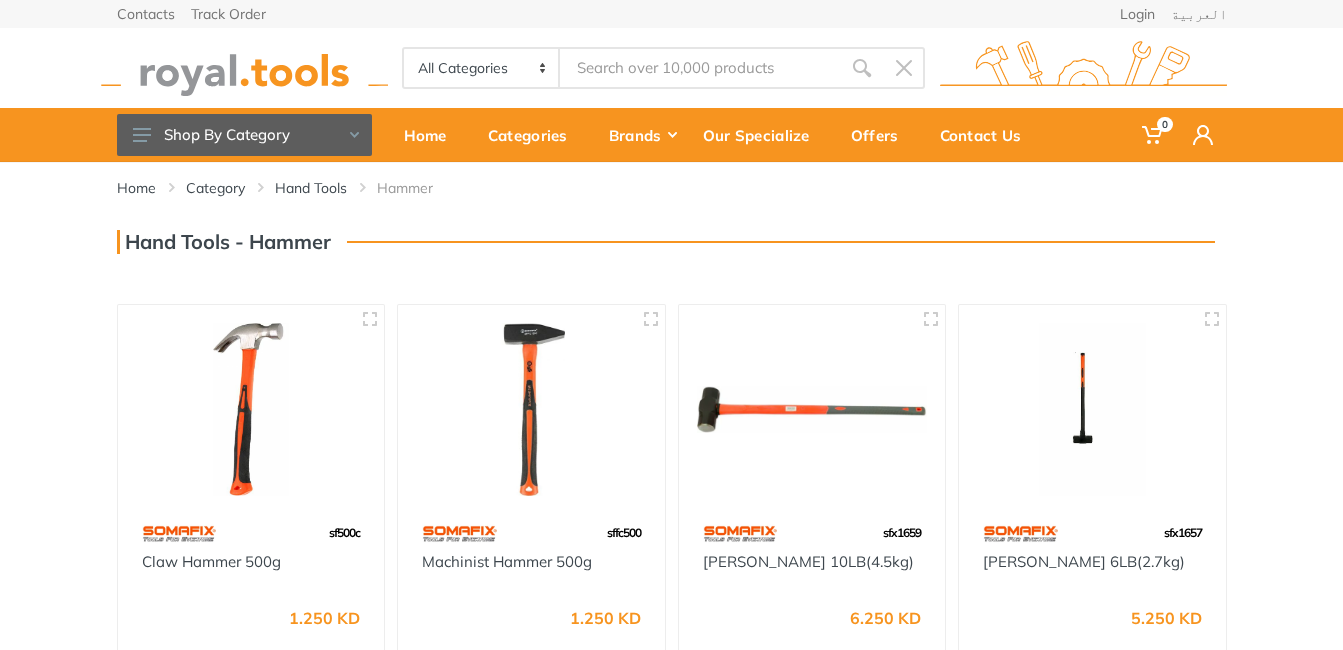 scroll, scrollTop: 993, scrollLeft: 0, axis: vertical 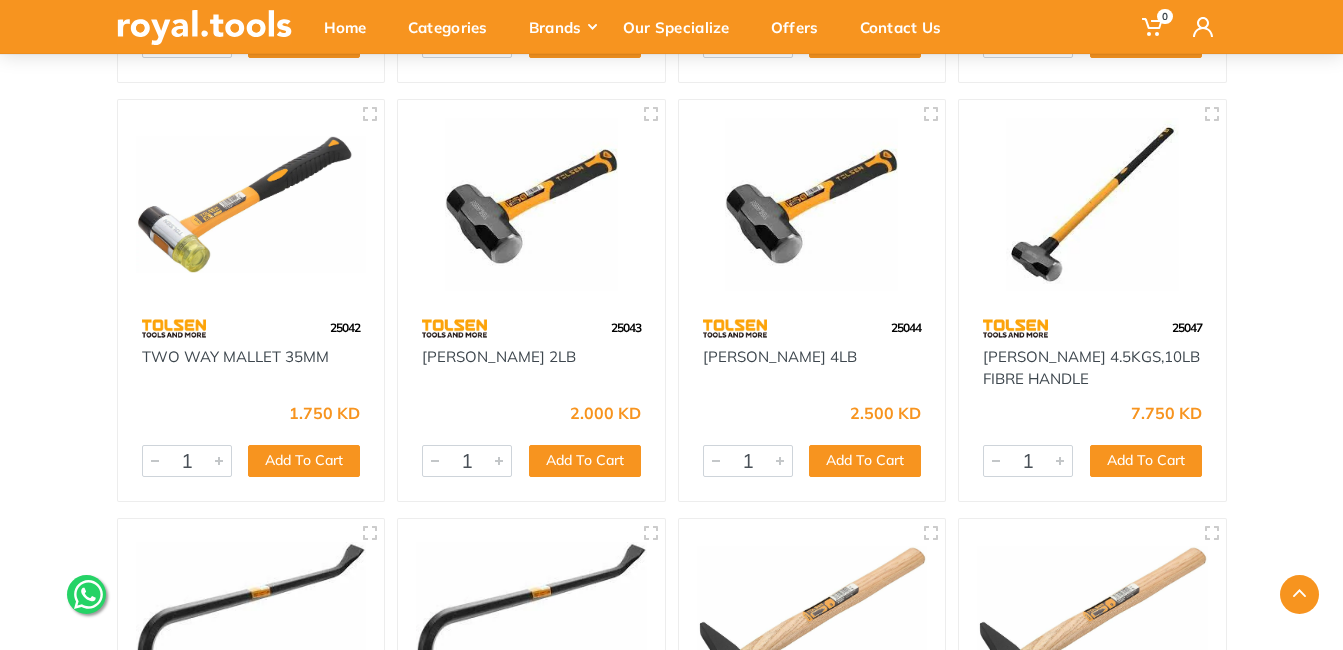 click at bounding box center [1092, 204] 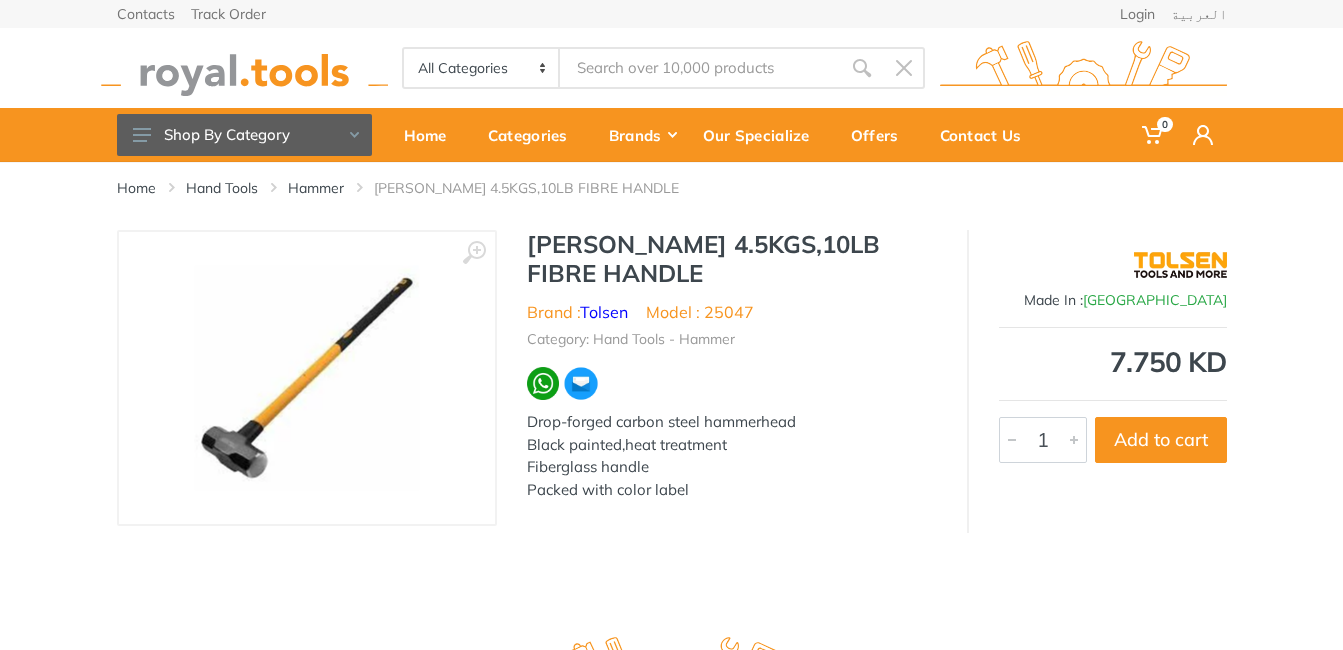 scroll, scrollTop: 0, scrollLeft: 0, axis: both 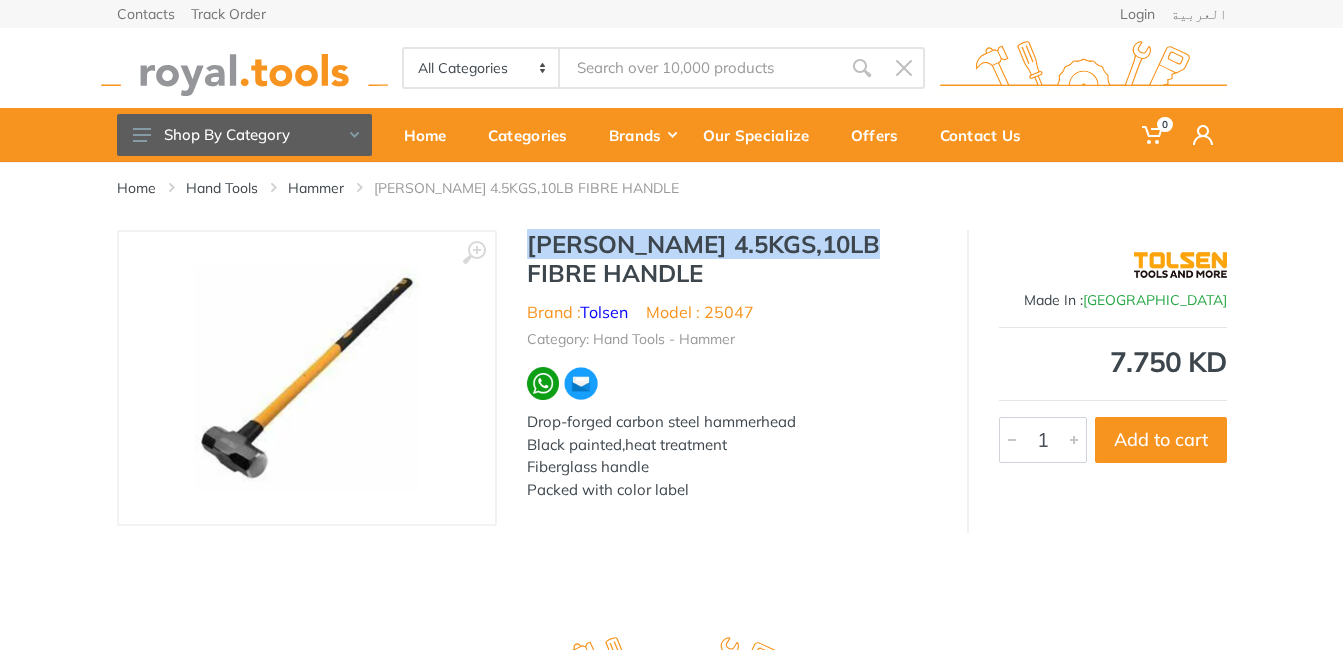 drag, startPoint x: 530, startPoint y: 246, endPoint x: 898, endPoint y: 246, distance: 368 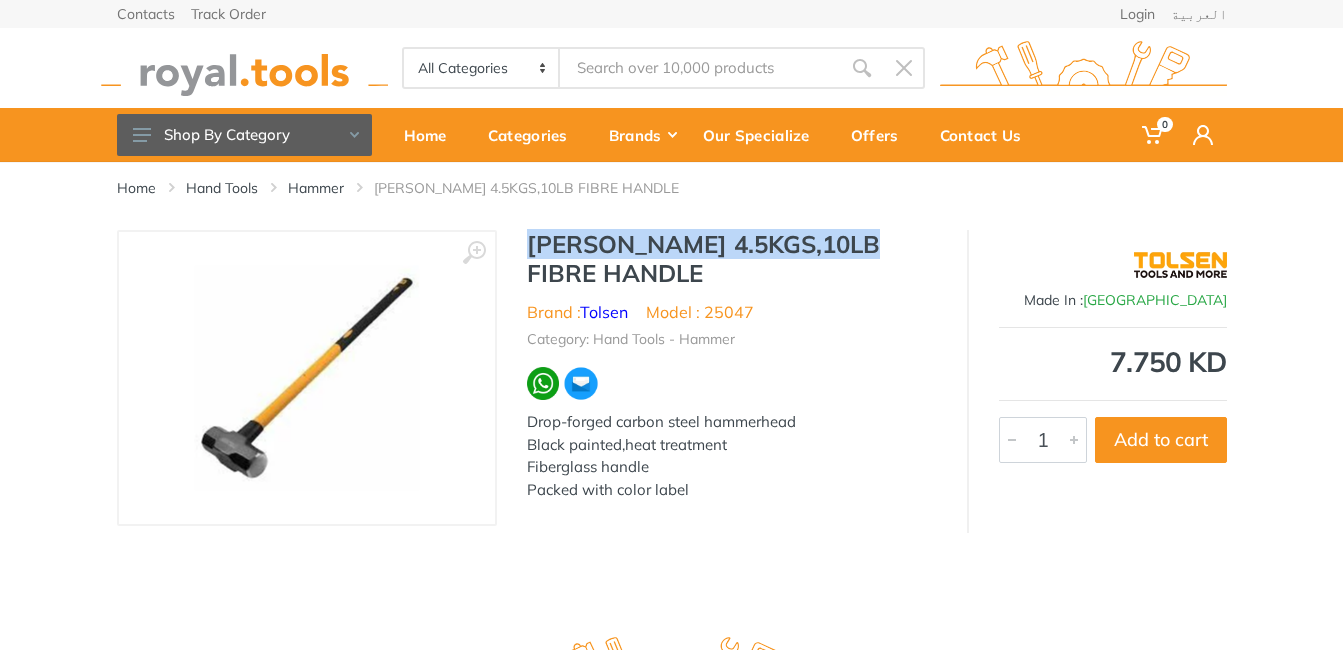 copy on "SLEDGE HAMMER 4.5KGS,10LB" 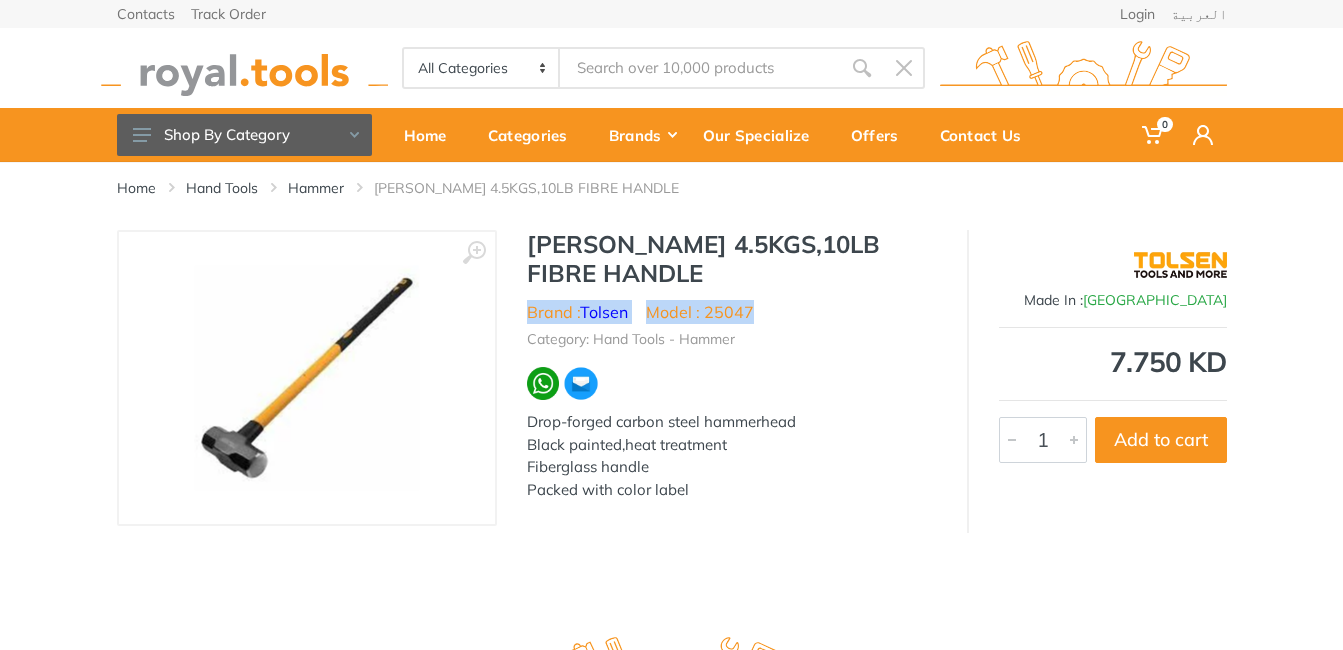 drag, startPoint x: 526, startPoint y: 314, endPoint x: 755, endPoint y: 305, distance: 229.17679 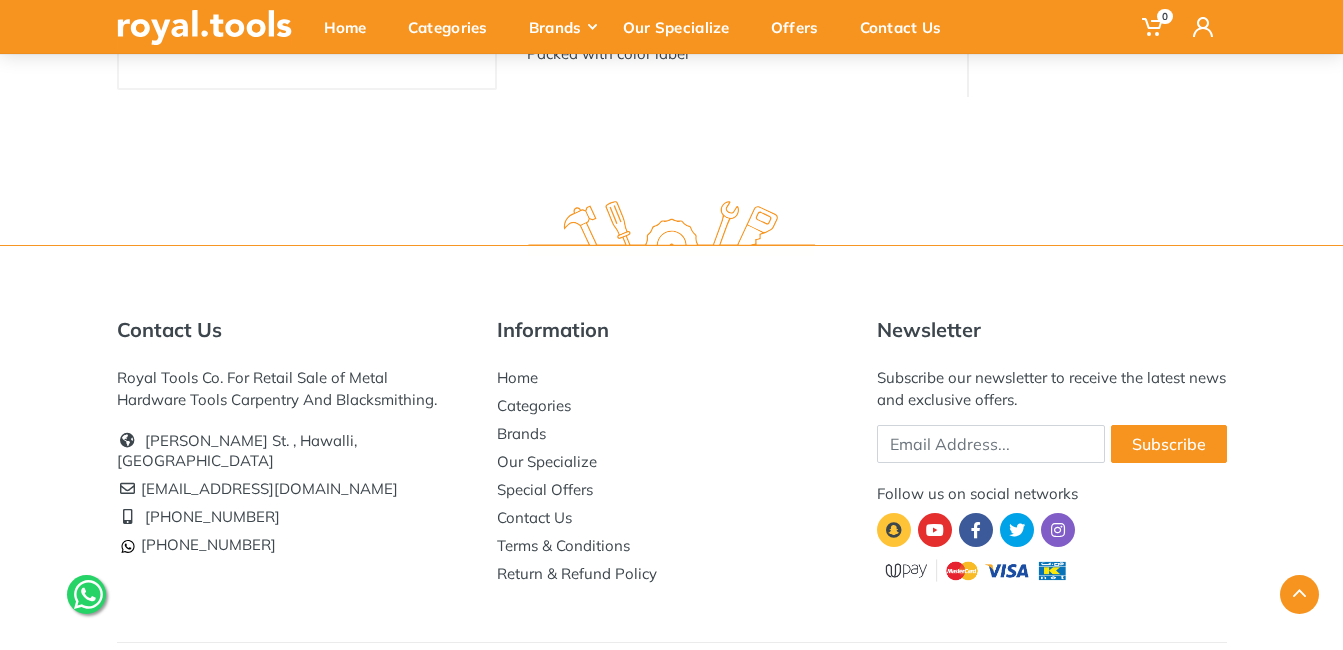 scroll, scrollTop: 482, scrollLeft: 0, axis: vertical 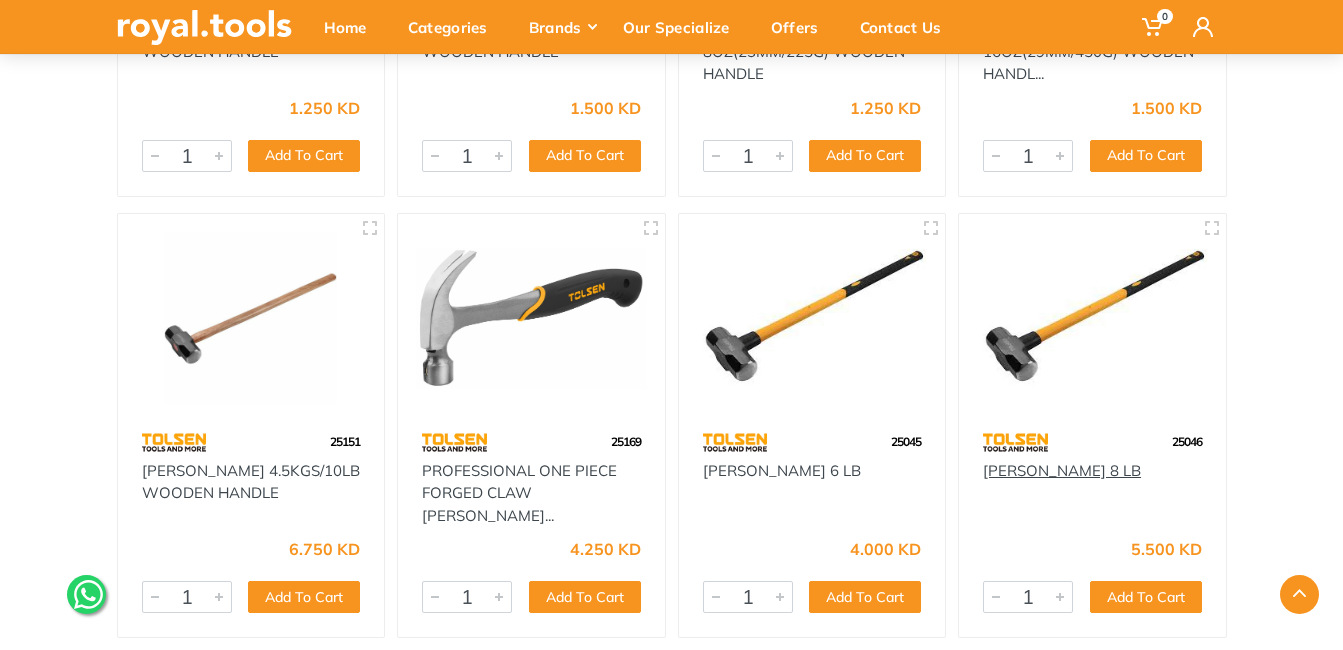 click on "SLEDGE HAMMER 8 LB" at bounding box center [1062, 470] 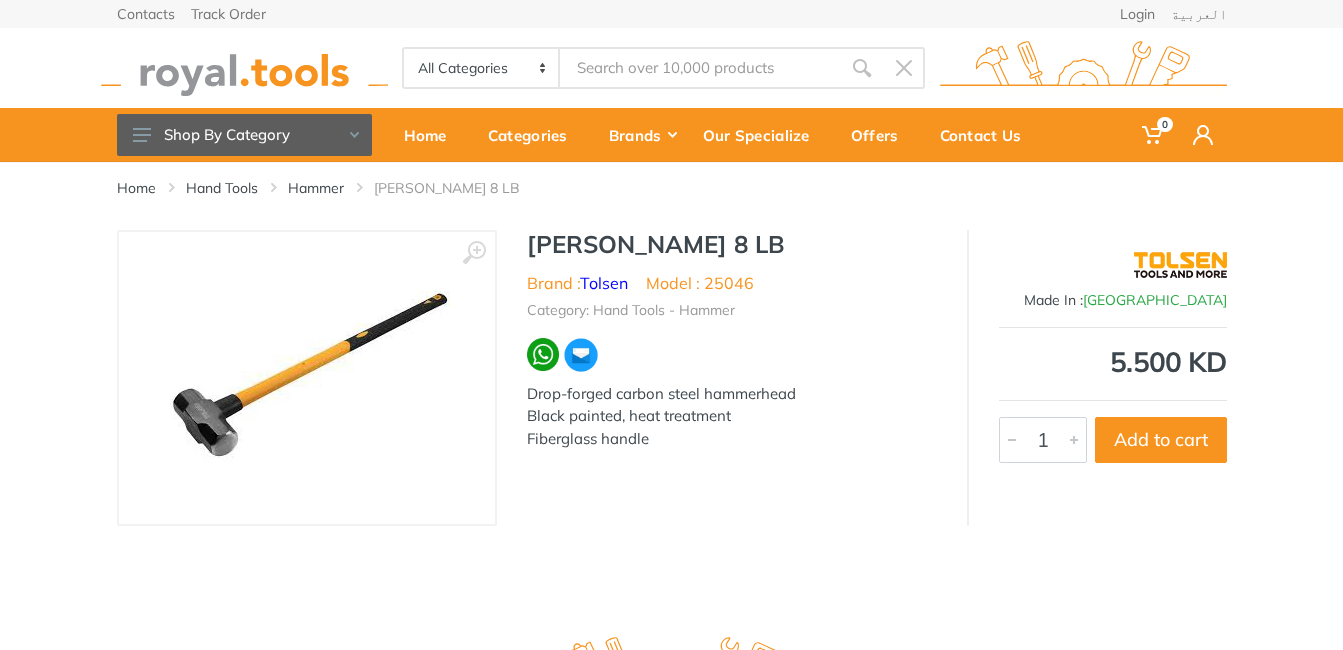 scroll, scrollTop: 0, scrollLeft: 0, axis: both 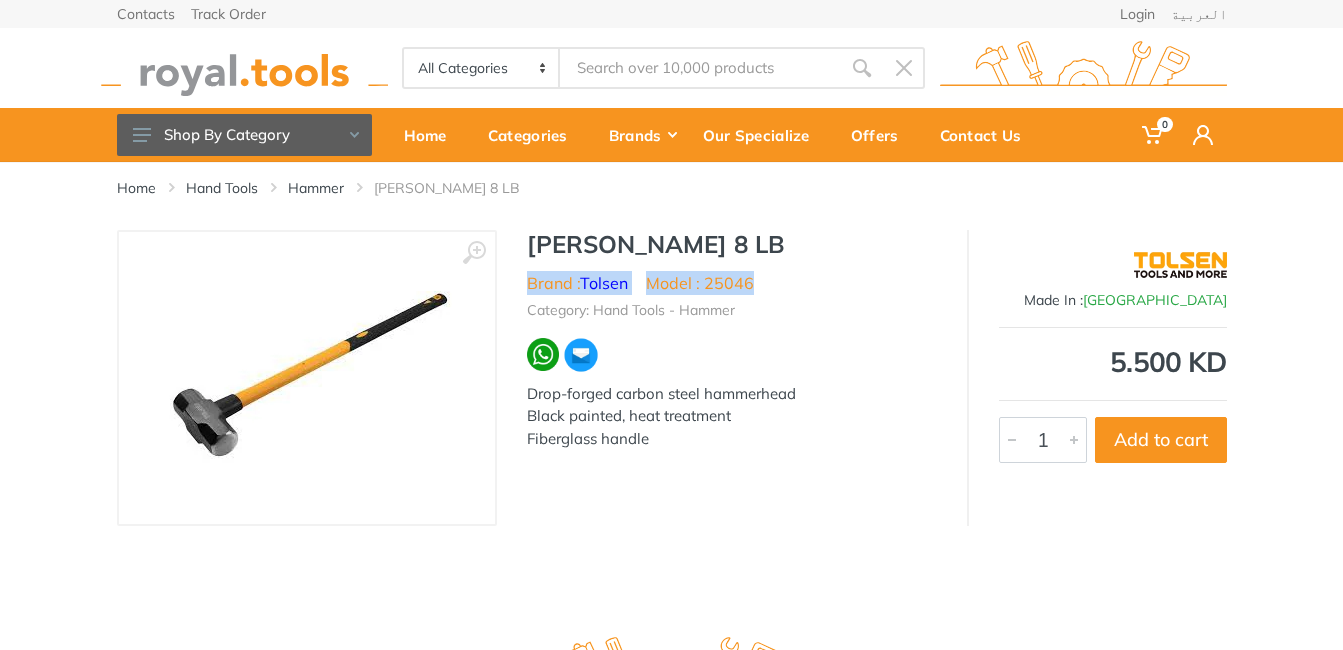 drag, startPoint x: 527, startPoint y: 287, endPoint x: 754, endPoint y: 284, distance: 227.01982 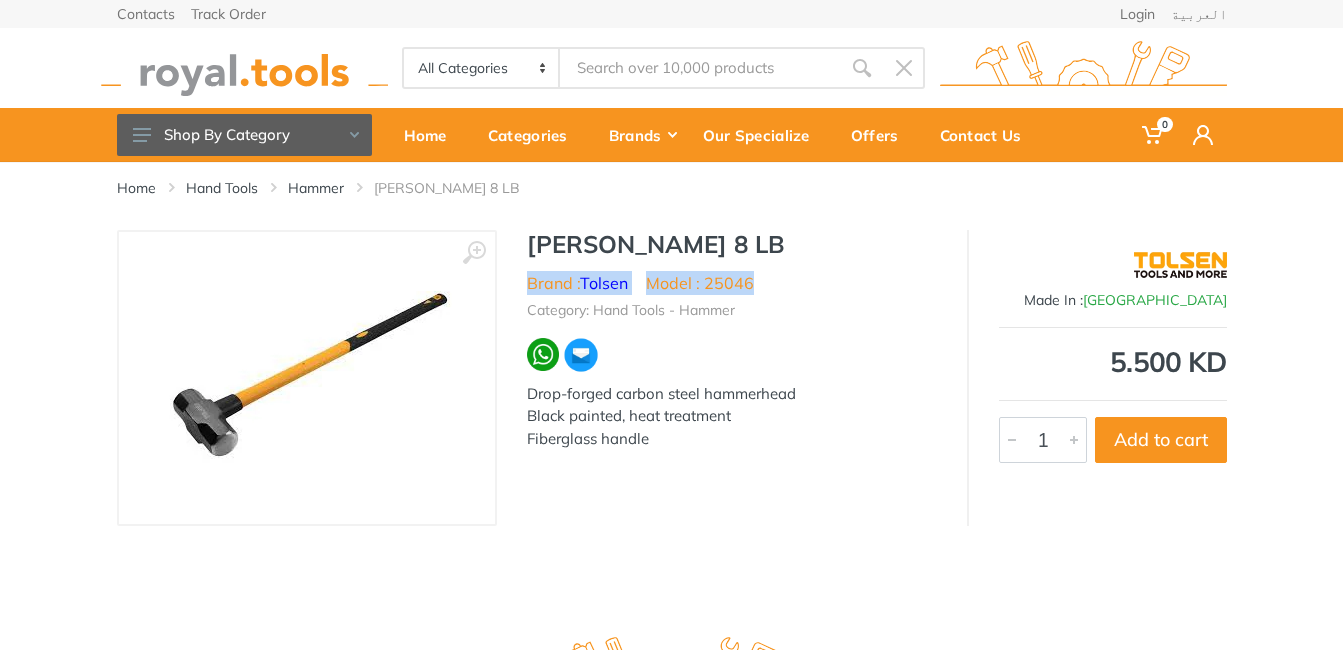 copy on "Brand :  Tolsen
Model : 25046" 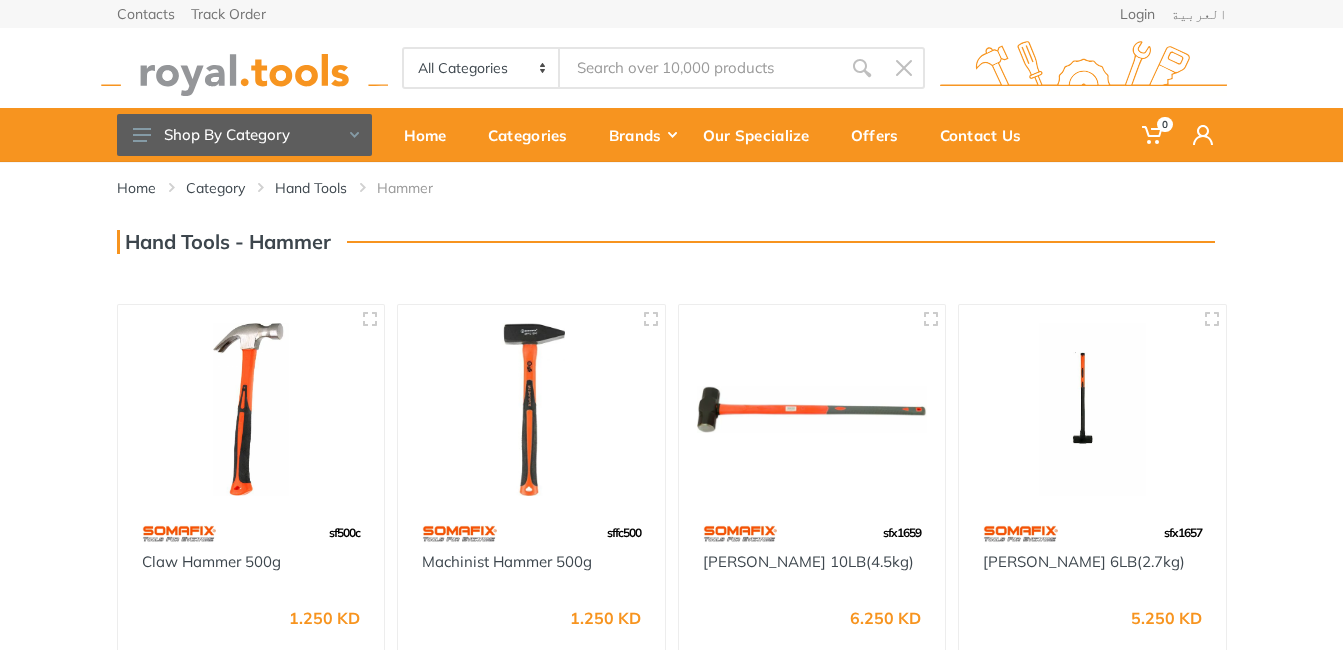 scroll, scrollTop: 993, scrollLeft: 0, axis: vertical 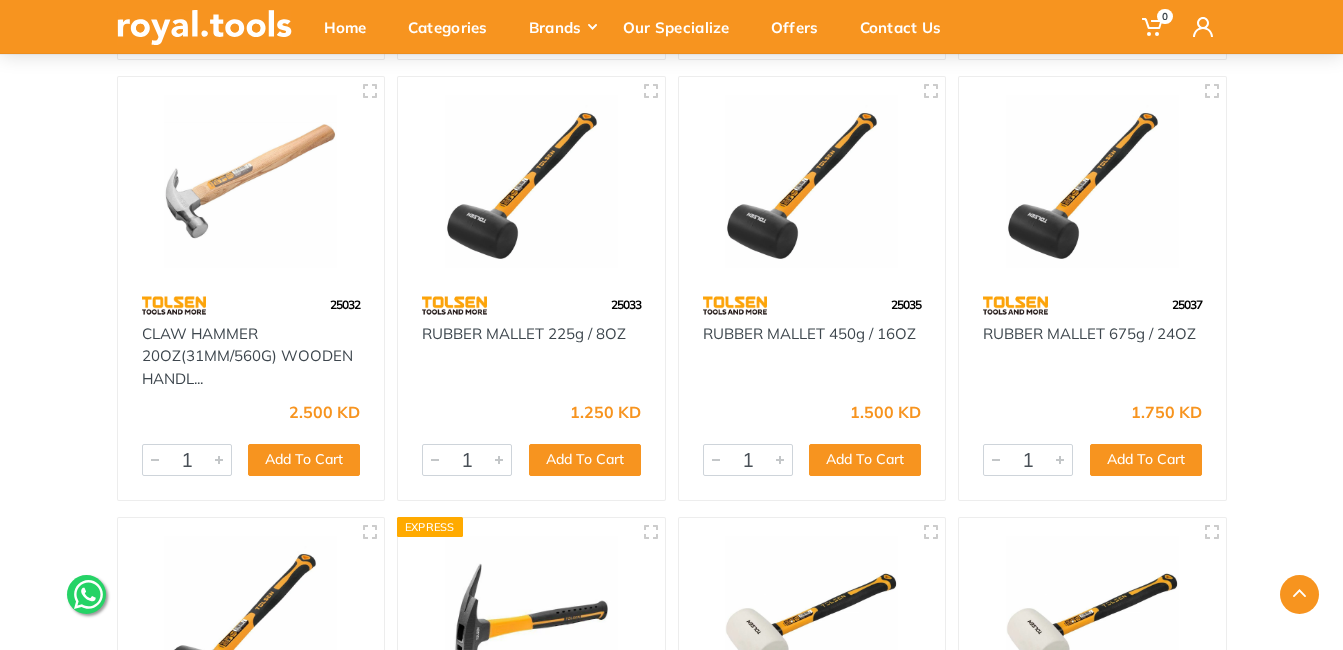 click at bounding box center [812, 182] 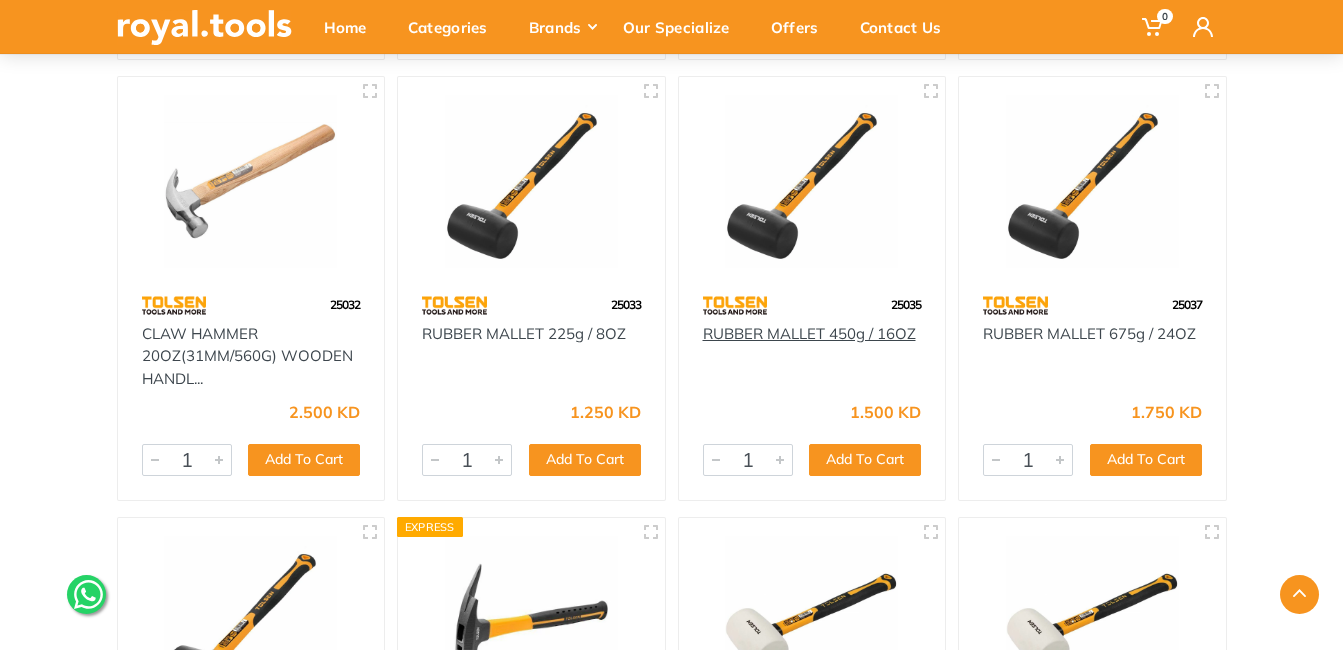 click on "RUBBER MALLET  450g / 16OZ" at bounding box center [809, 333] 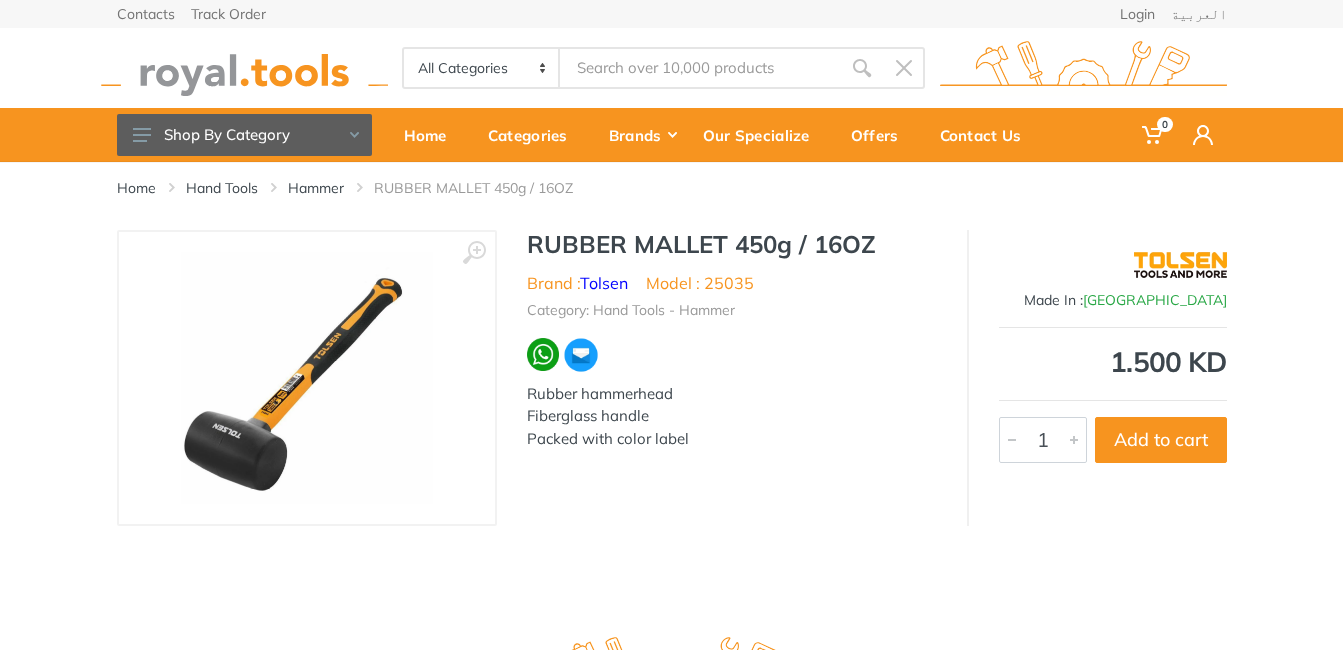 scroll, scrollTop: 0, scrollLeft: 0, axis: both 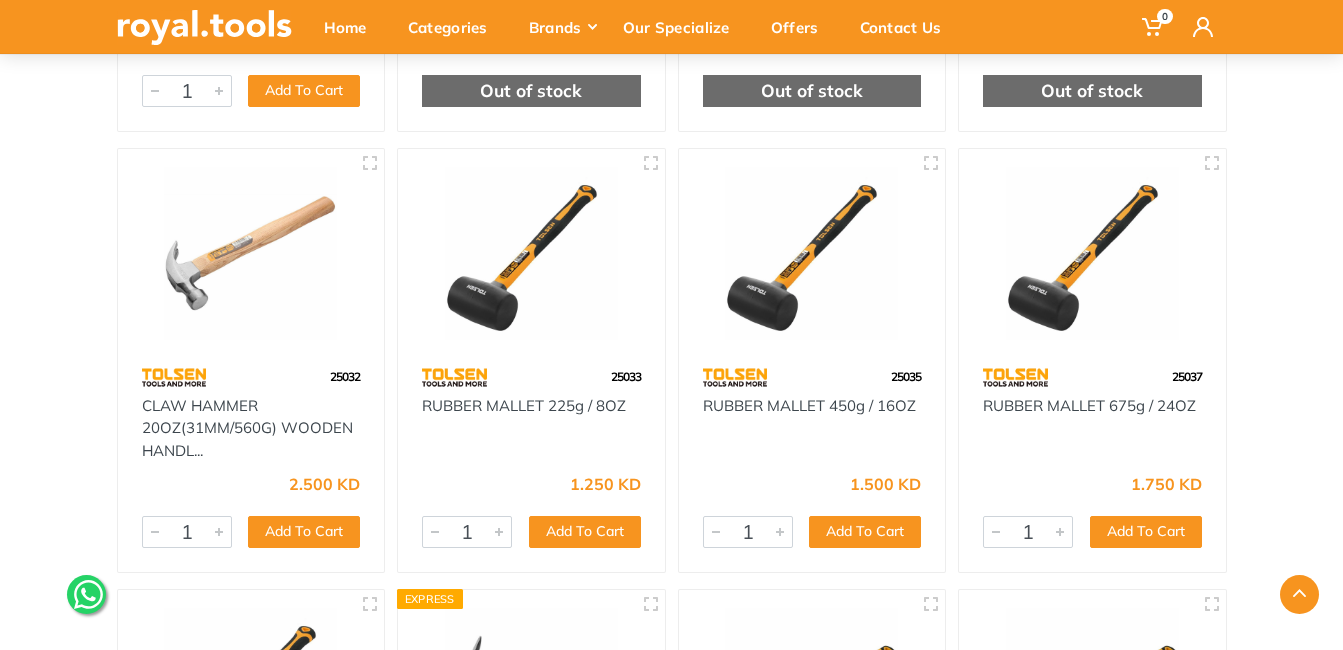 click at bounding box center (531, 253) 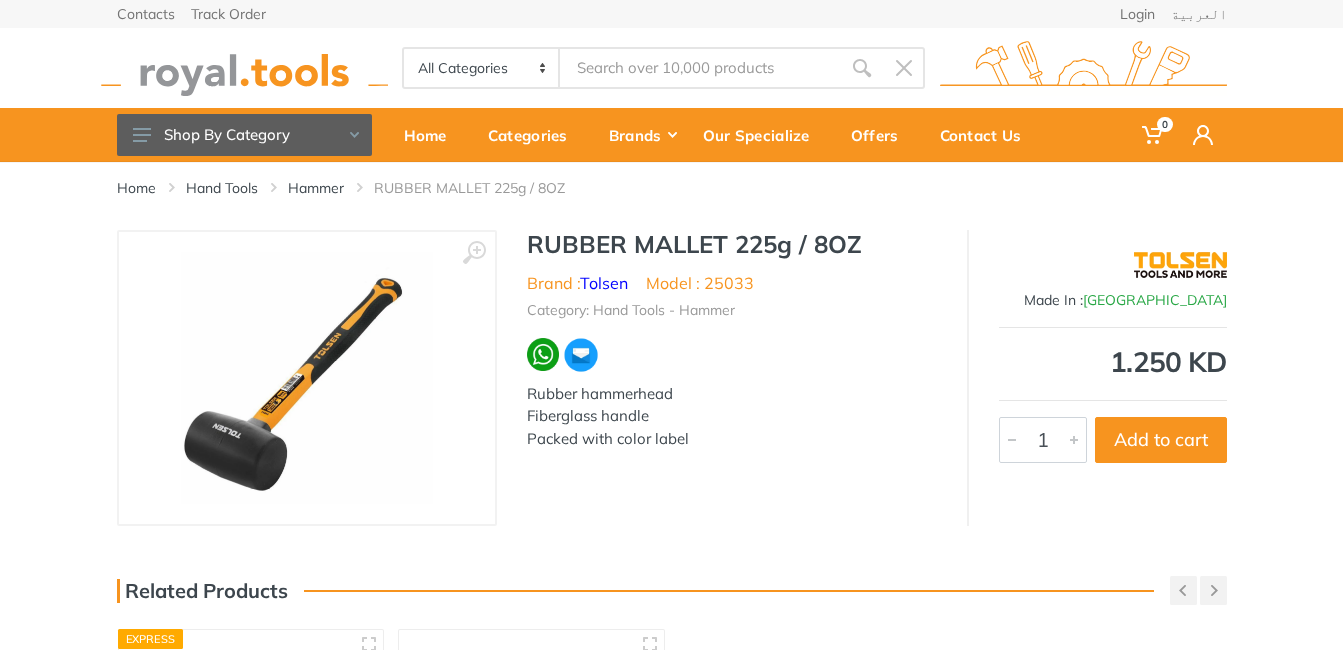 scroll, scrollTop: 0, scrollLeft: 0, axis: both 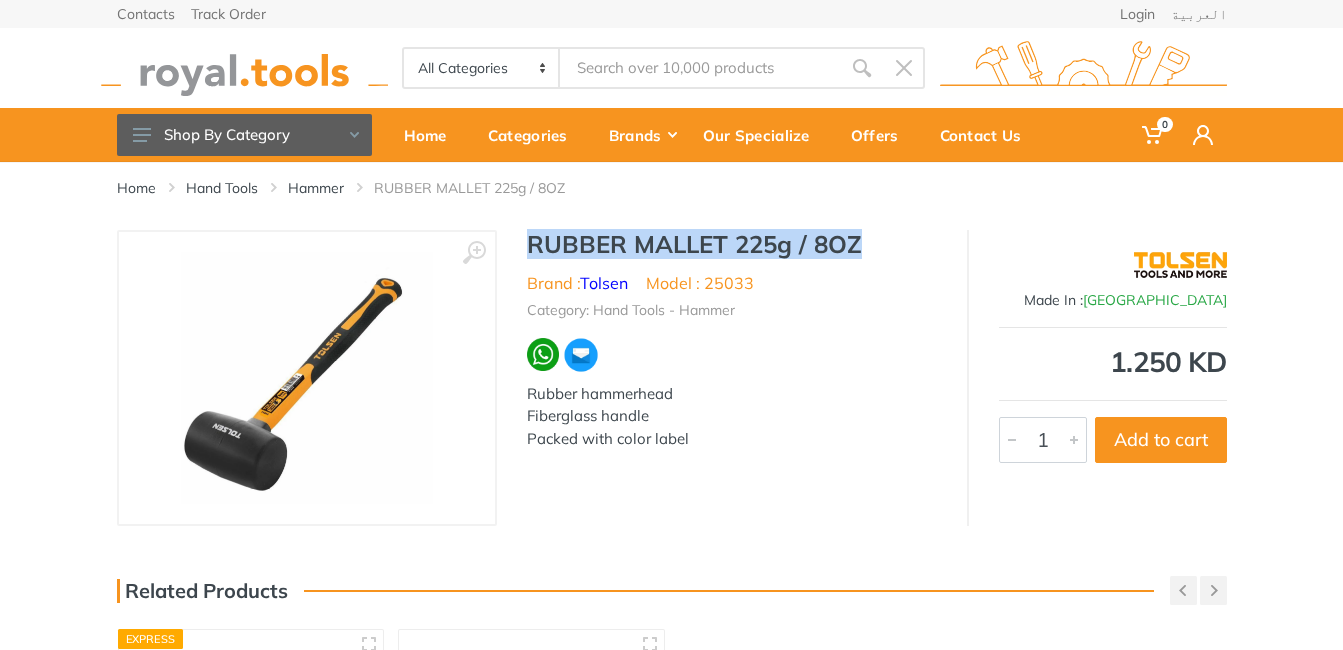 drag, startPoint x: 528, startPoint y: 246, endPoint x: 876, endPoint y: 246, distance: 348 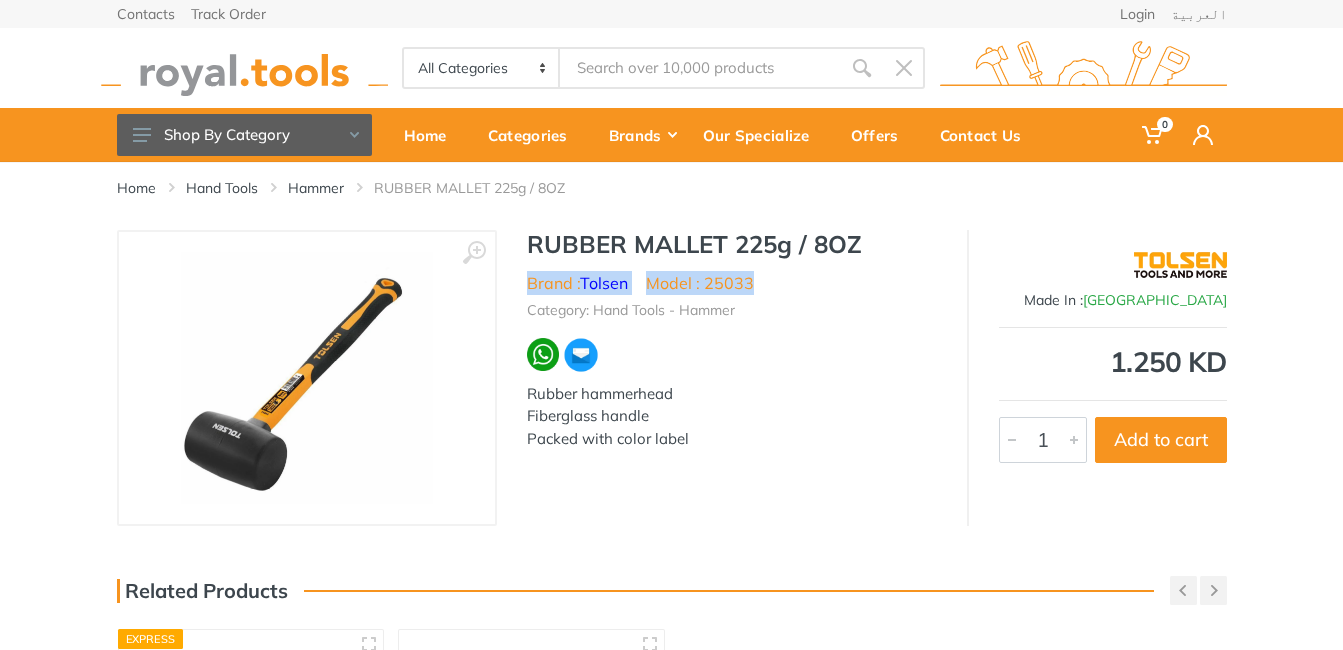 drag, startPoint x: 528, startPoint y: 285, endPoint x: 755, endPoint y: 274, distance: 227.26636 